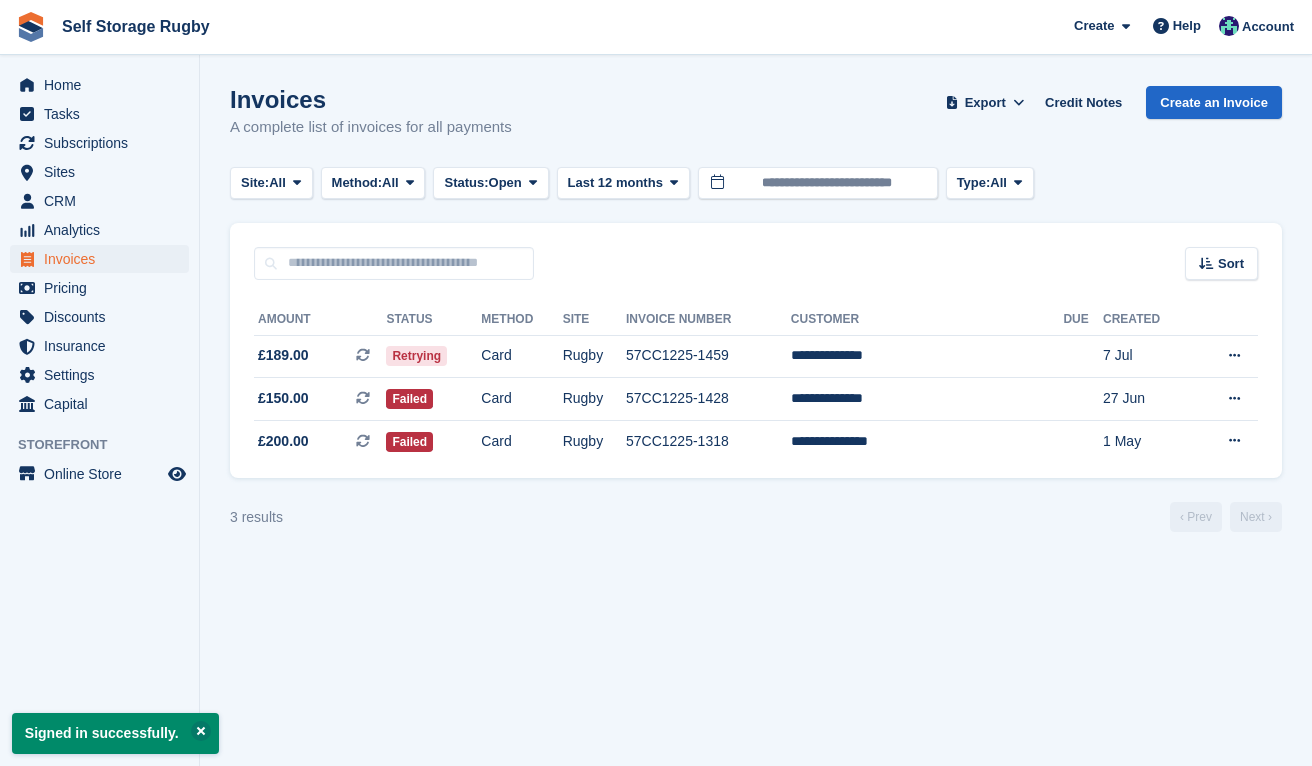scroll, scrollTop: 0, scrollLeft: 0, axis: both 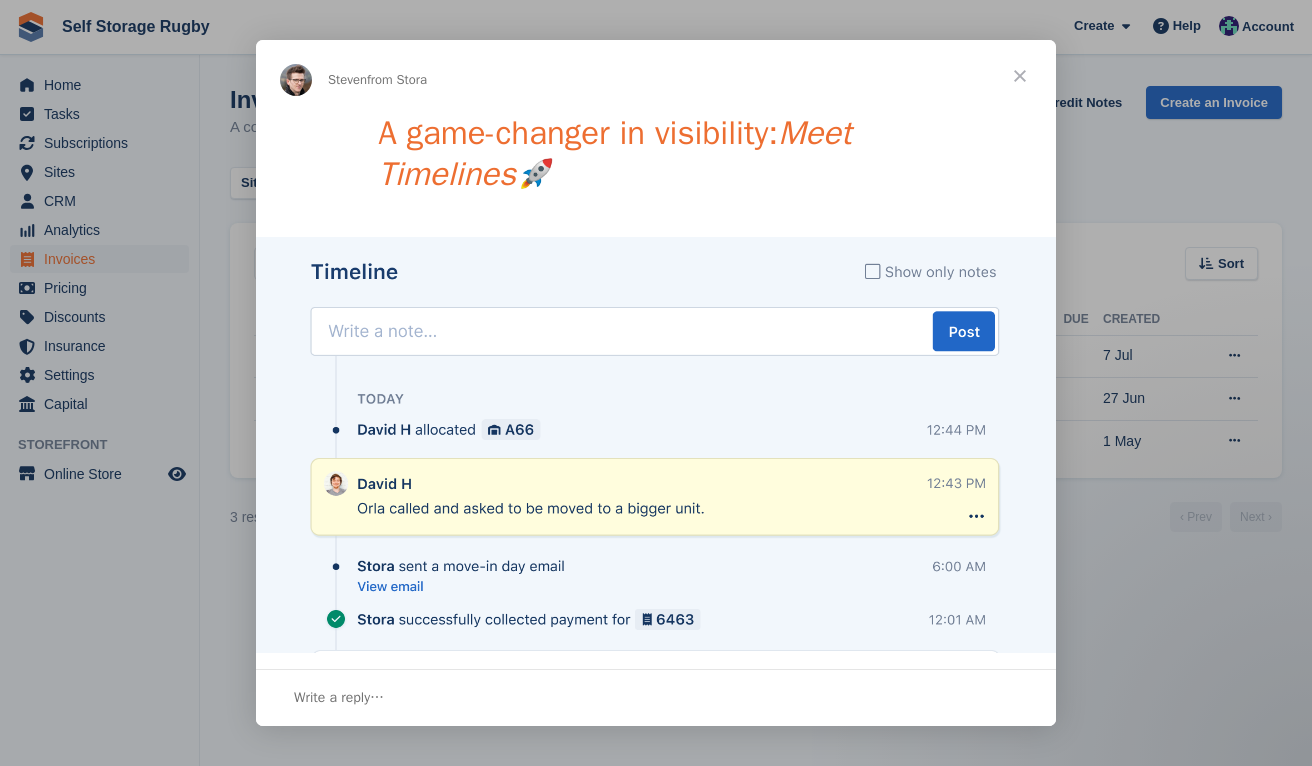 click at bounding box center [1020, 76] 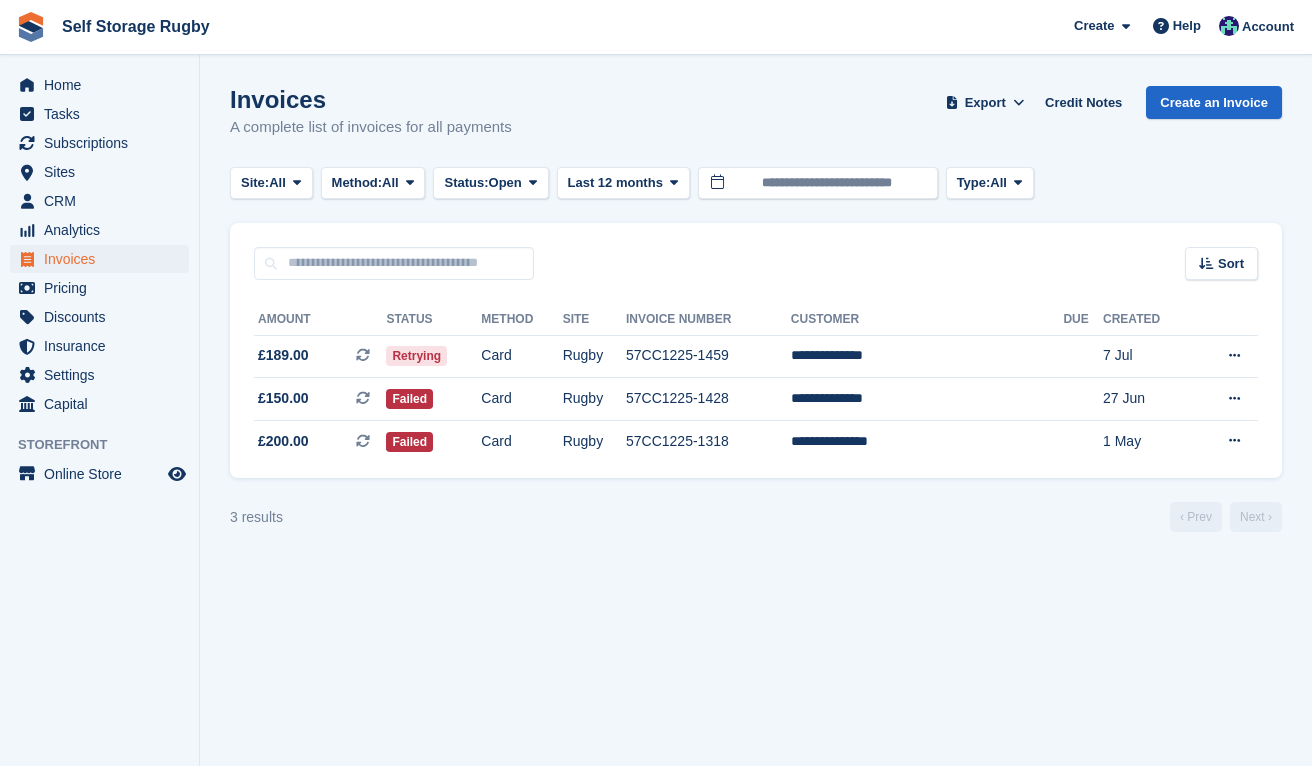 click on "Signed in successfully.
Invoices
A complete list of invoices for all payments
Export
Export Invoices
Export a CSV of all Invoices which match the current filters.
Please allow time for large exports.
Export Formatted for Sage 50
Export Formatted for Xero
Start Export
Credit Notes
Create an Invoice
Site:
All
All
Rugby
Nuneaton
Method:
All
All" at bounding box center (756, 383) 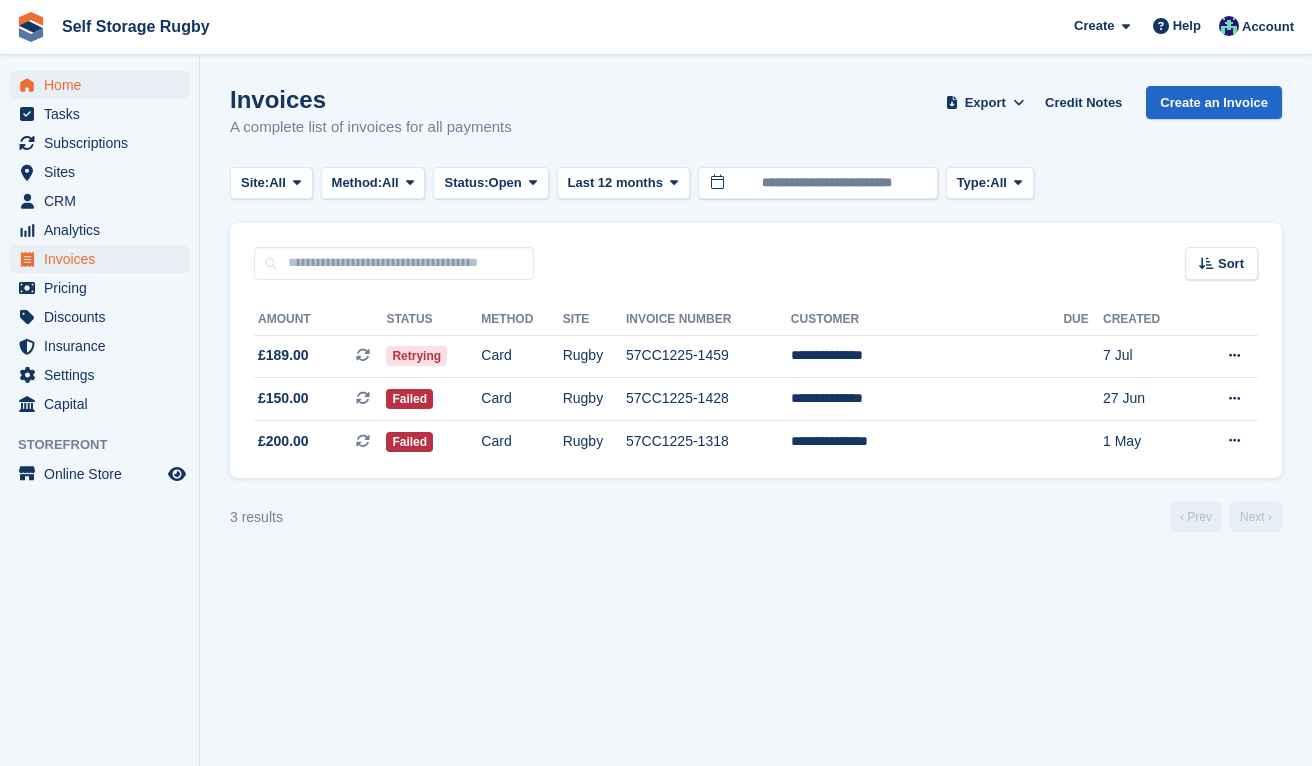click on "Home" at bounding box center [104, 85] 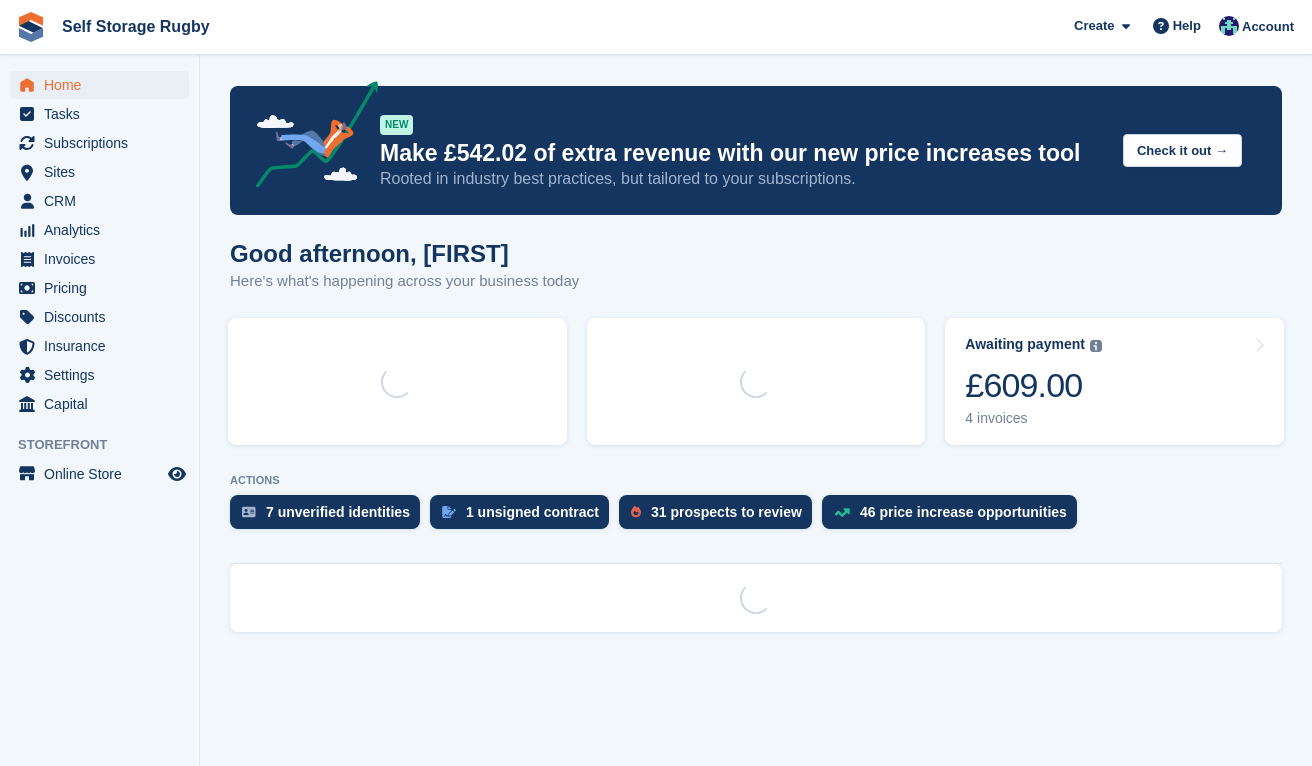 scroll, scrollTop: 0, scrollLeft: 0, axis: both 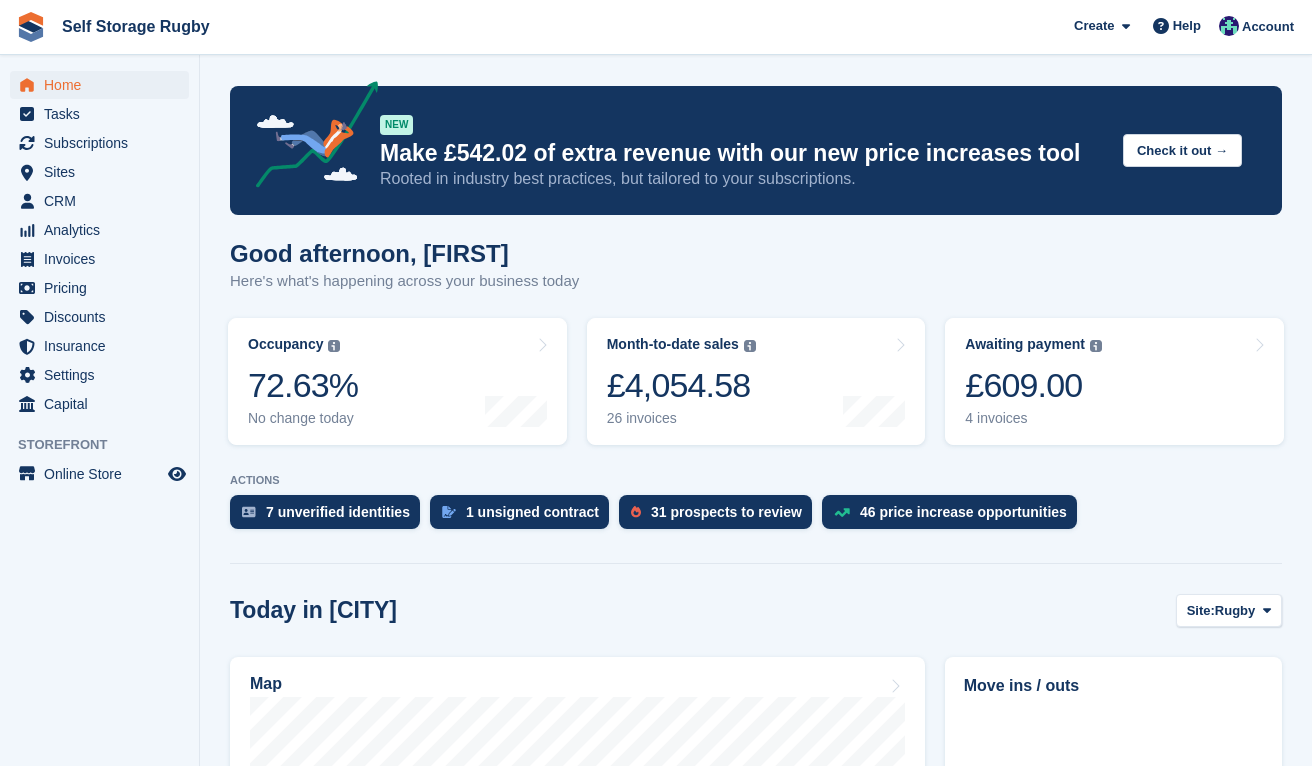 click on "NEW
Make £542.02 of extra revenue with our new price increases tool
Rooted in industry best practices, but tailored to your subscriptions.
Check it out →
Good afternoon, Chris
Here's what's happening across your business today
Occupancy
The percentage of all currently allocated units in terms of area. Includes units with occupied, repo or overlocked status. Trendline shows changes across last 30 days.
72.63%
No change today" at bounding box center [756, 892] 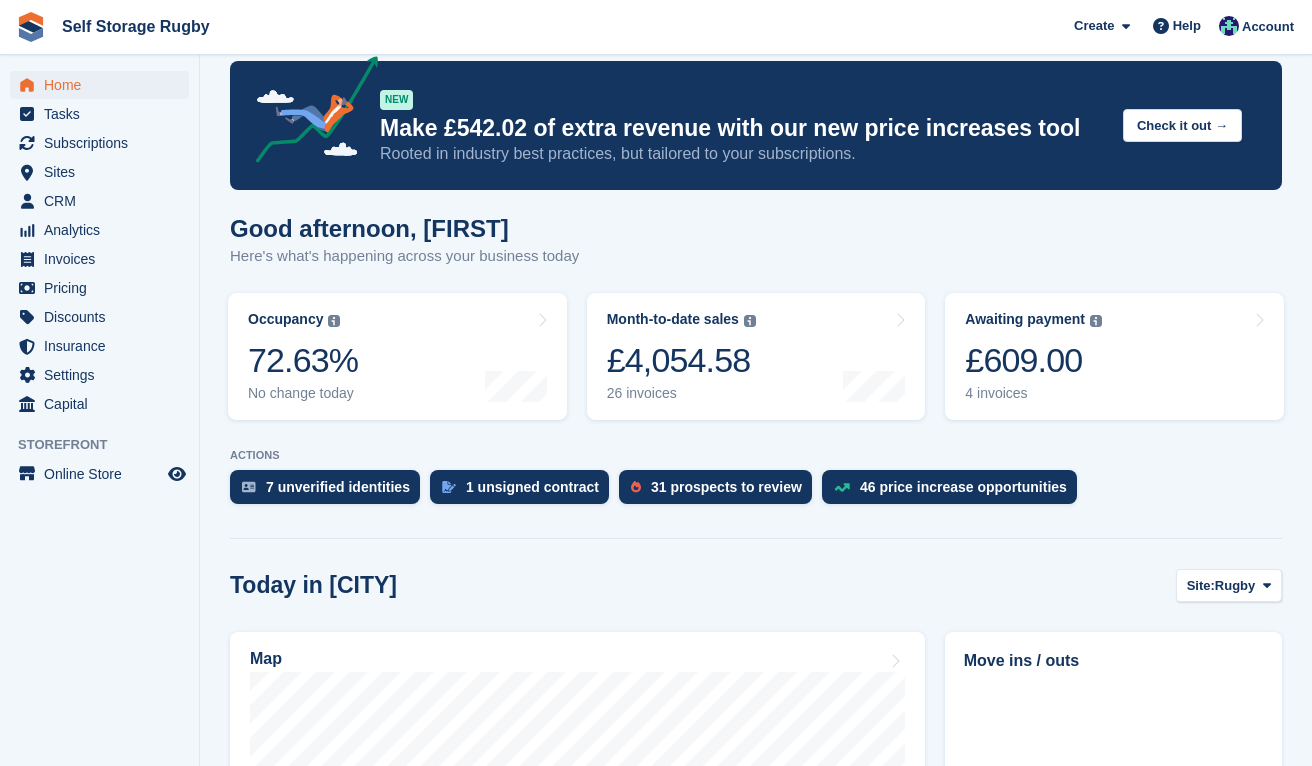scroll, scrollTop: 29, scrollLeft: 0, axis: vertical 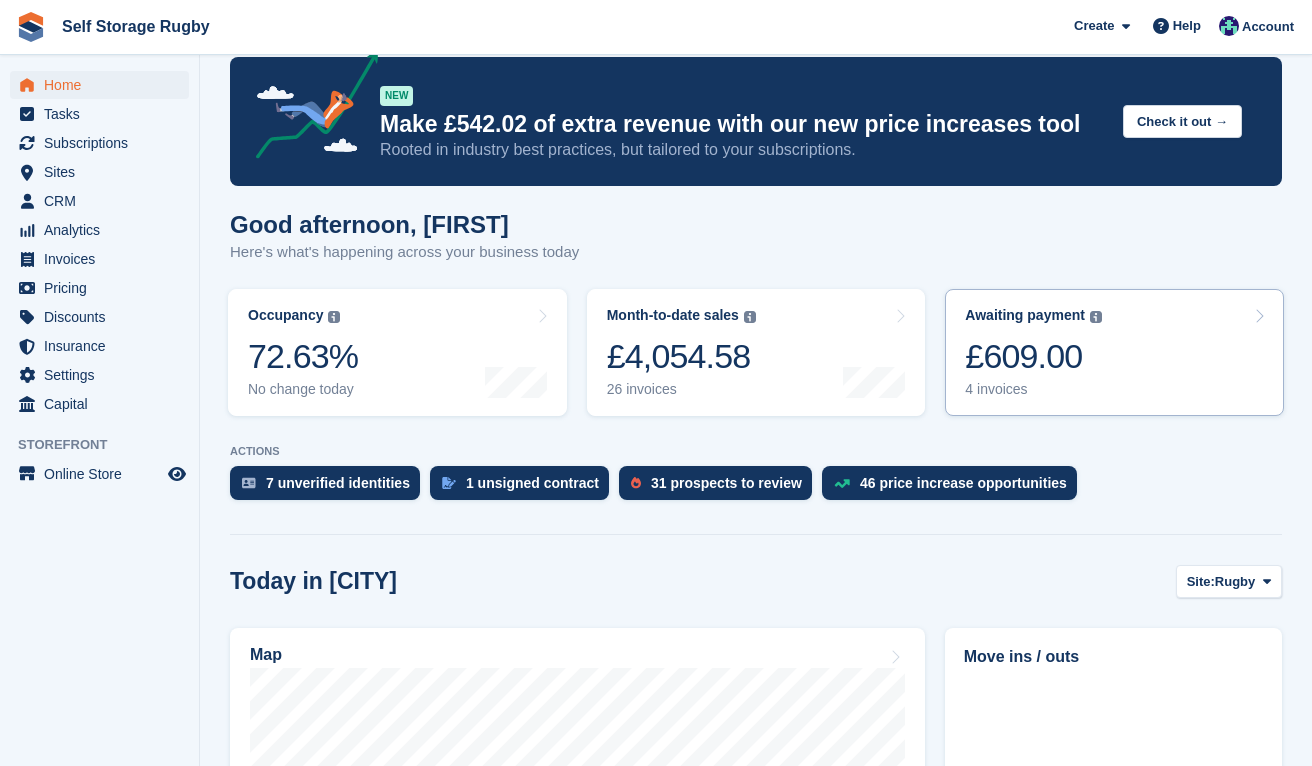 click on "4 invoices" at bounding box center (1033, 389) 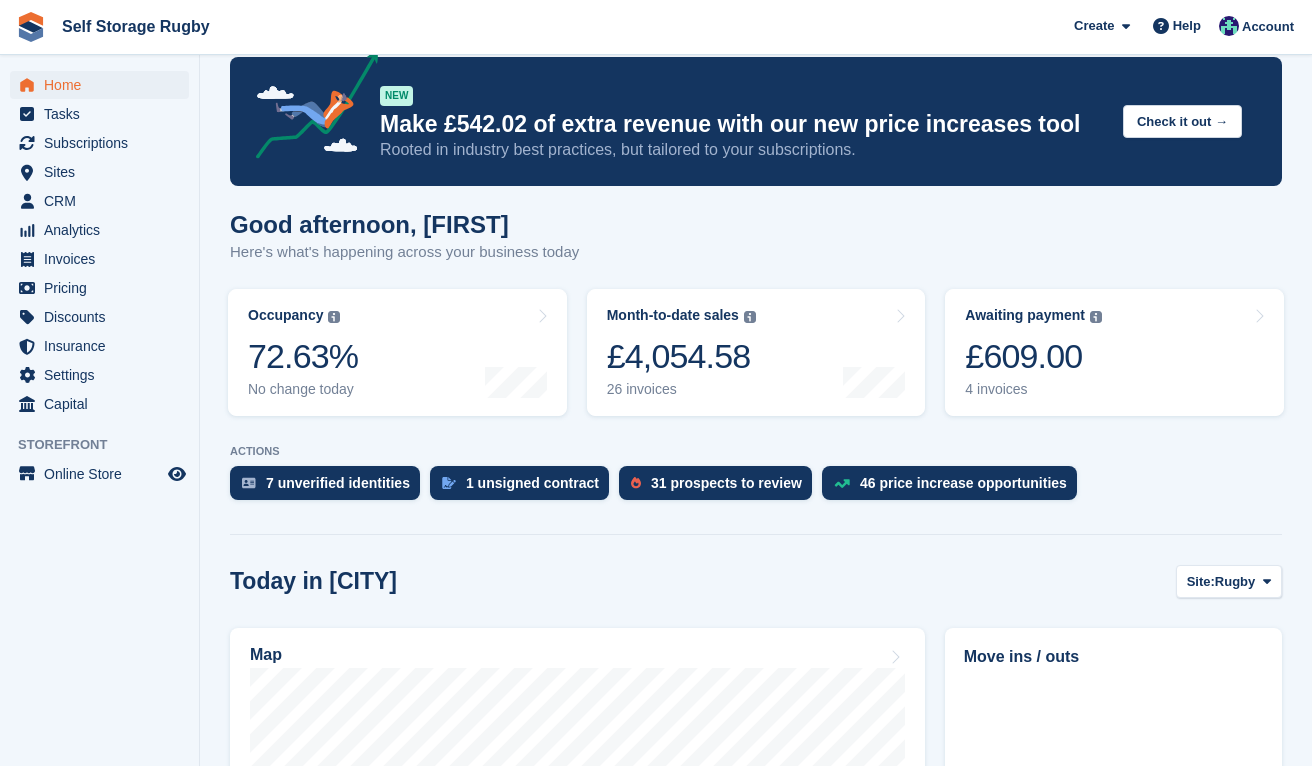 click on "NEW
Make £542.02 of extra revenue with our new price increases tool
Rooted in industry best practices, but tailored to your subscriptions.
Check it out →
Good afternoon, Chris
Here's what's happening across your business today
Occupancy
The percentage of all currently allocated units in terms of area. Includes units with occupied, repo or overlocked status. Trendline shows changes across last 30 days.
72.63%
No change today" at bounding box center [756, 863] 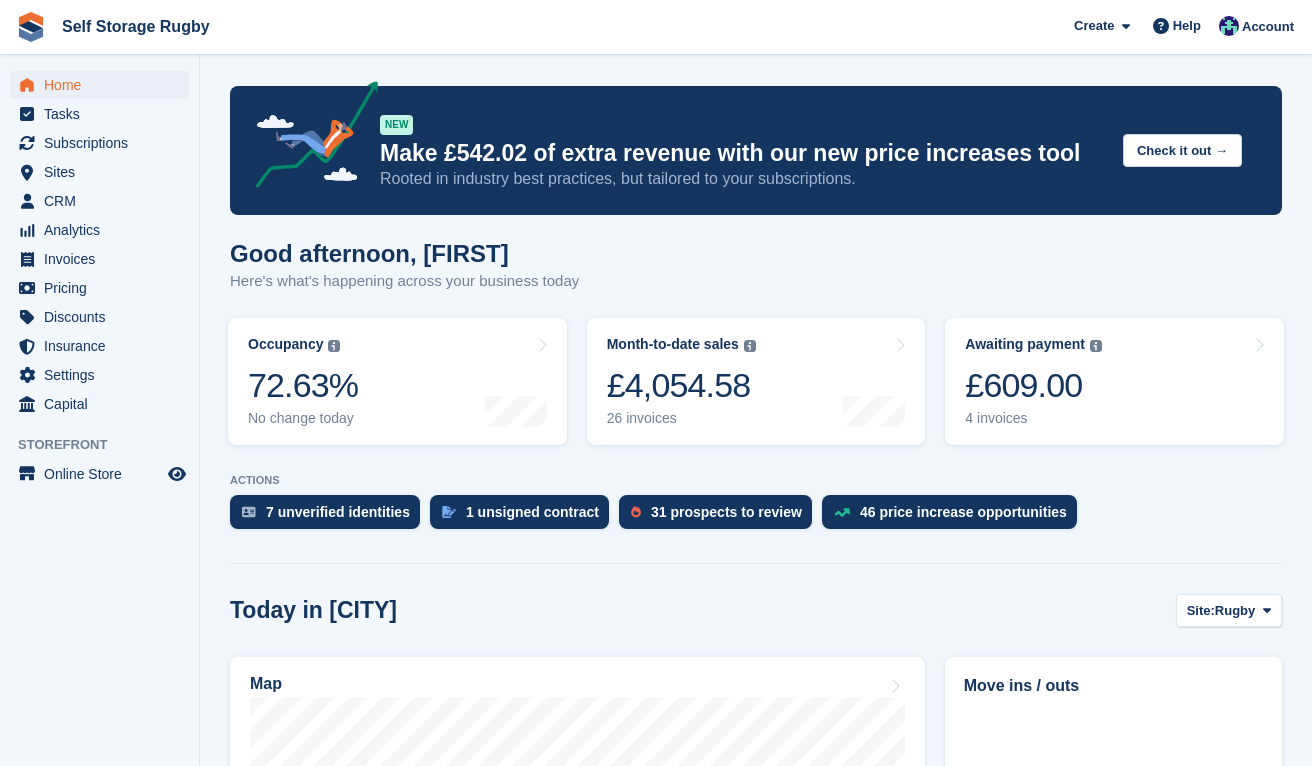 scroll, scrollTop: 0, scrollLeft: 0, axis: both 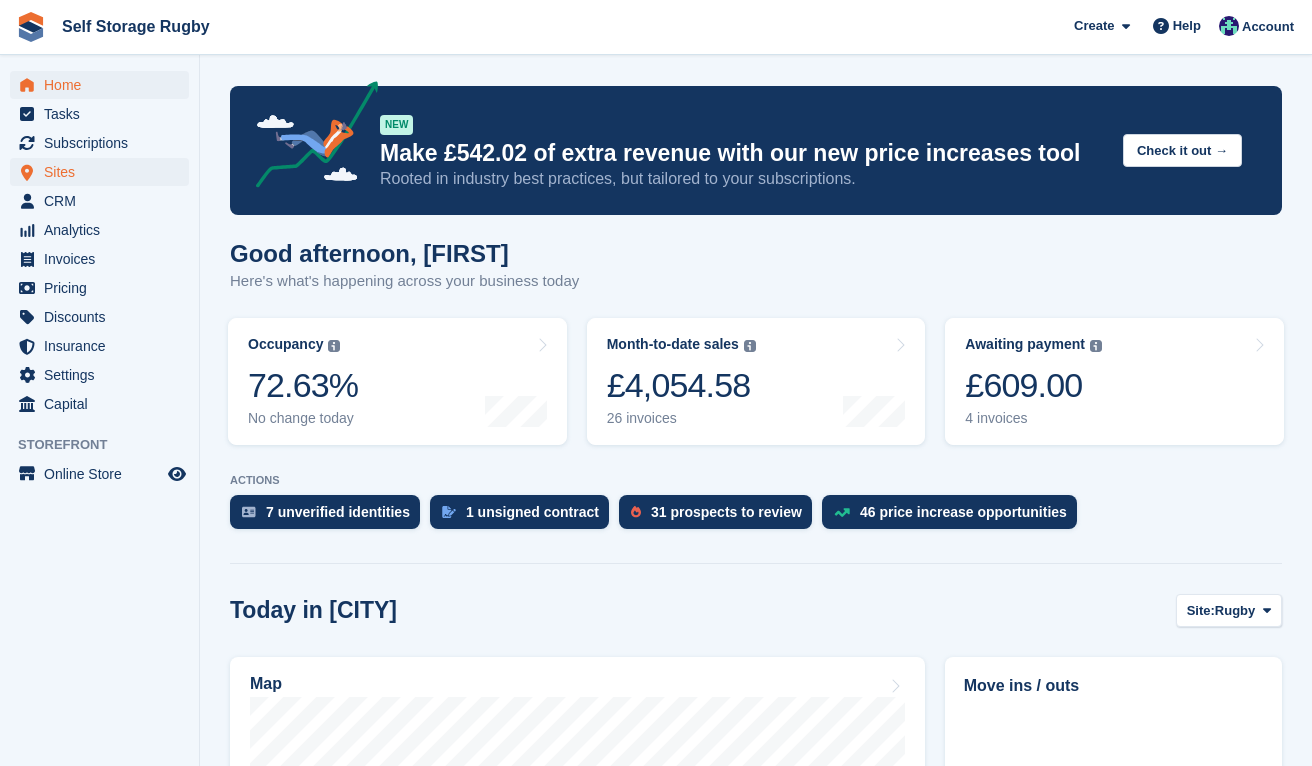 click on "Sites" at bounding box center [104, 172] 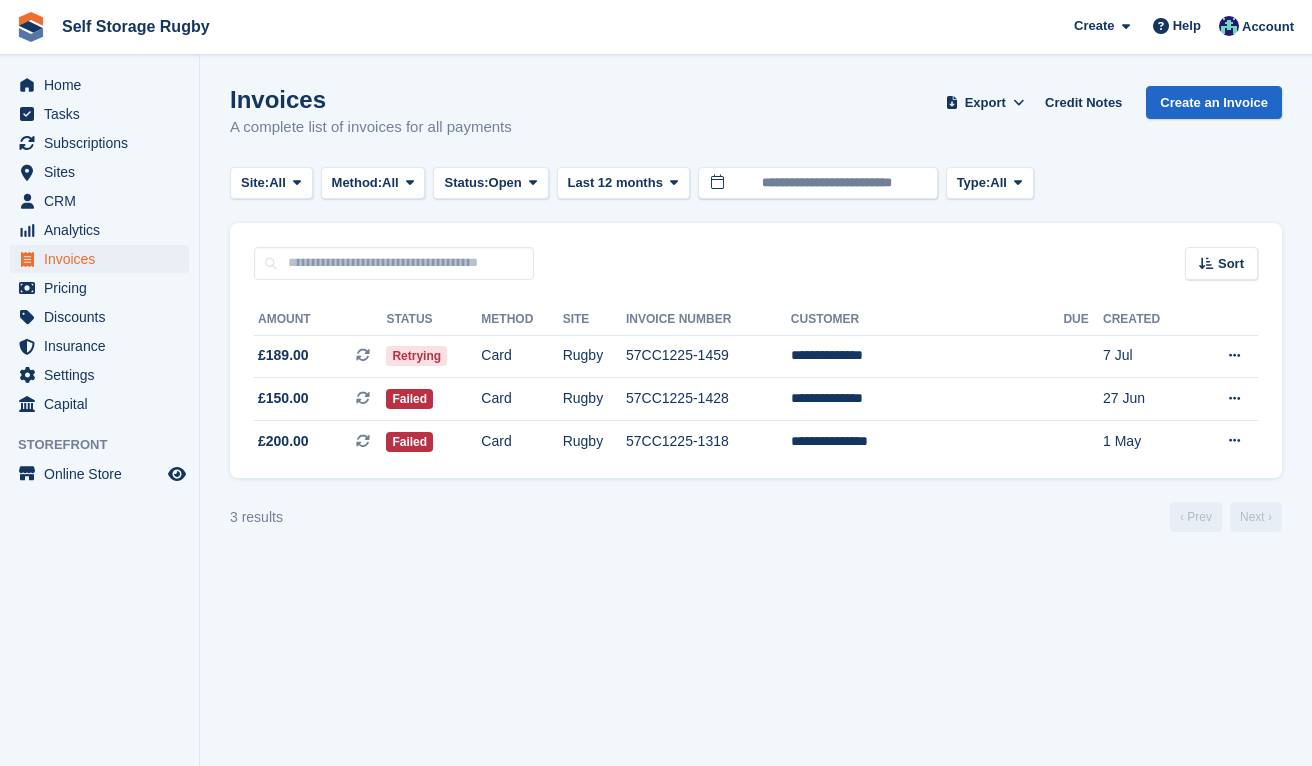 scroll, scrollTop: 0, scrollLeft: 0, axis: both 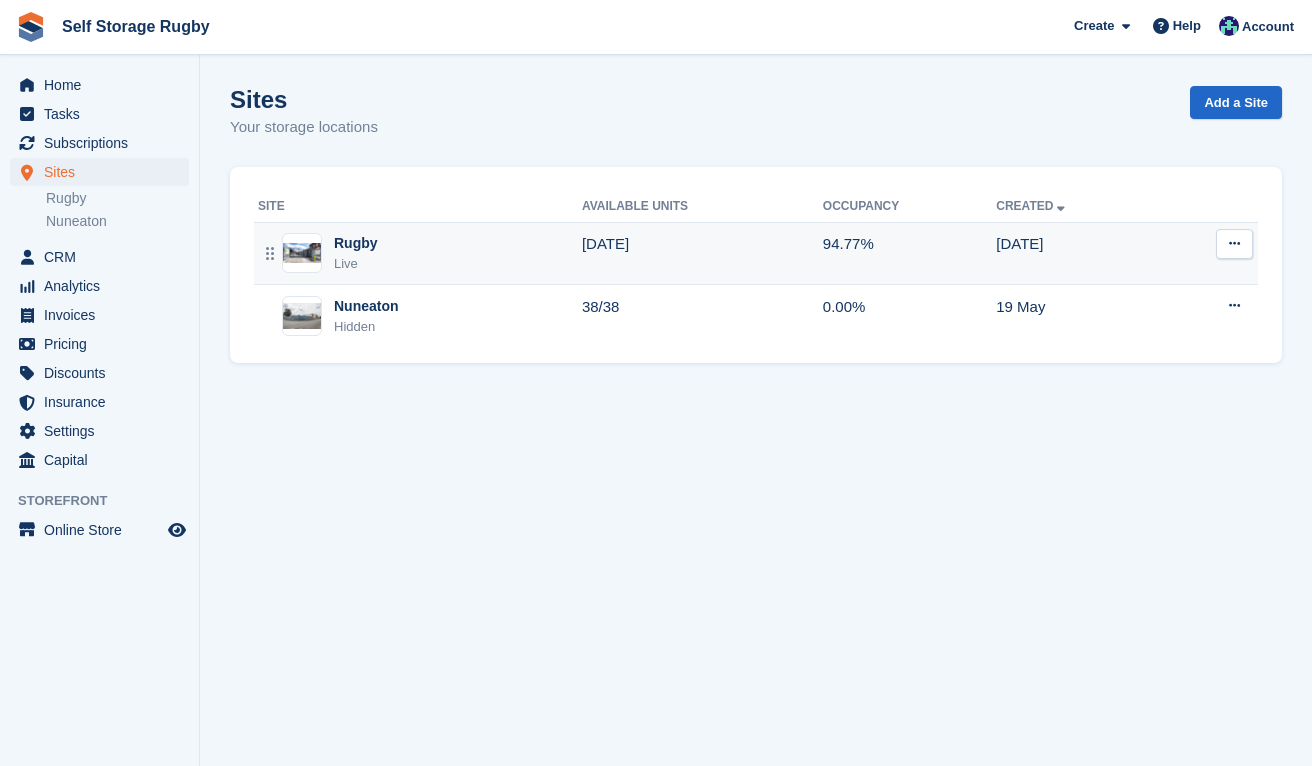 click at bounding box center (1234, 243) 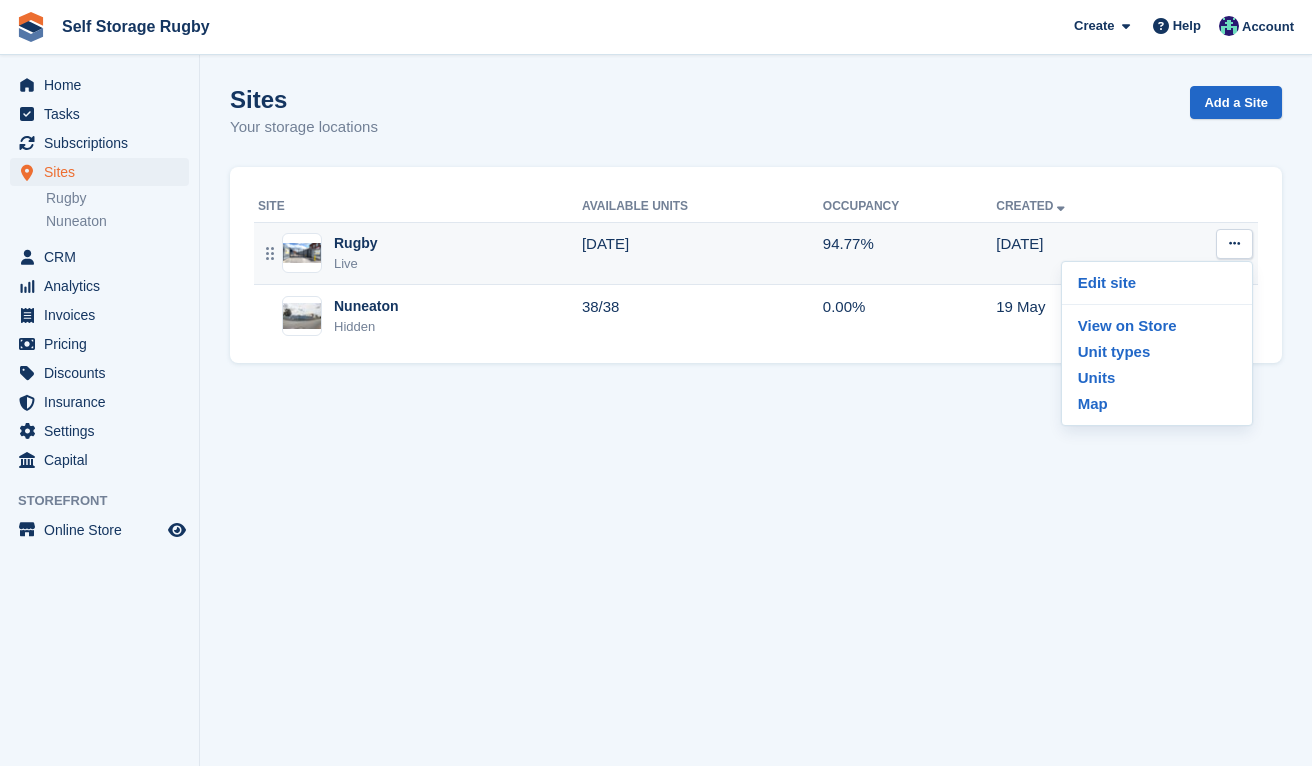 click on "94.77%" at bounding box center [909, 253] 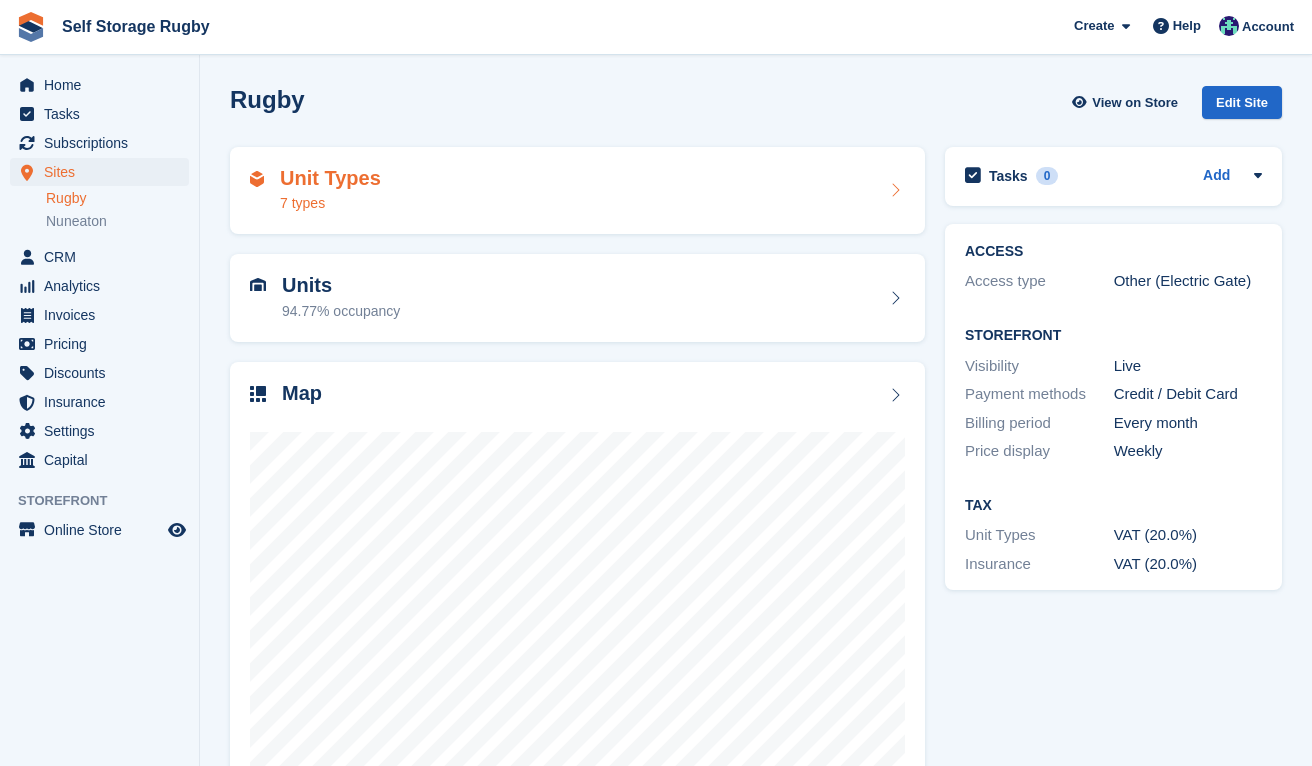 scroll, scrollTop: 0, scrollLeft: 0, axis: both 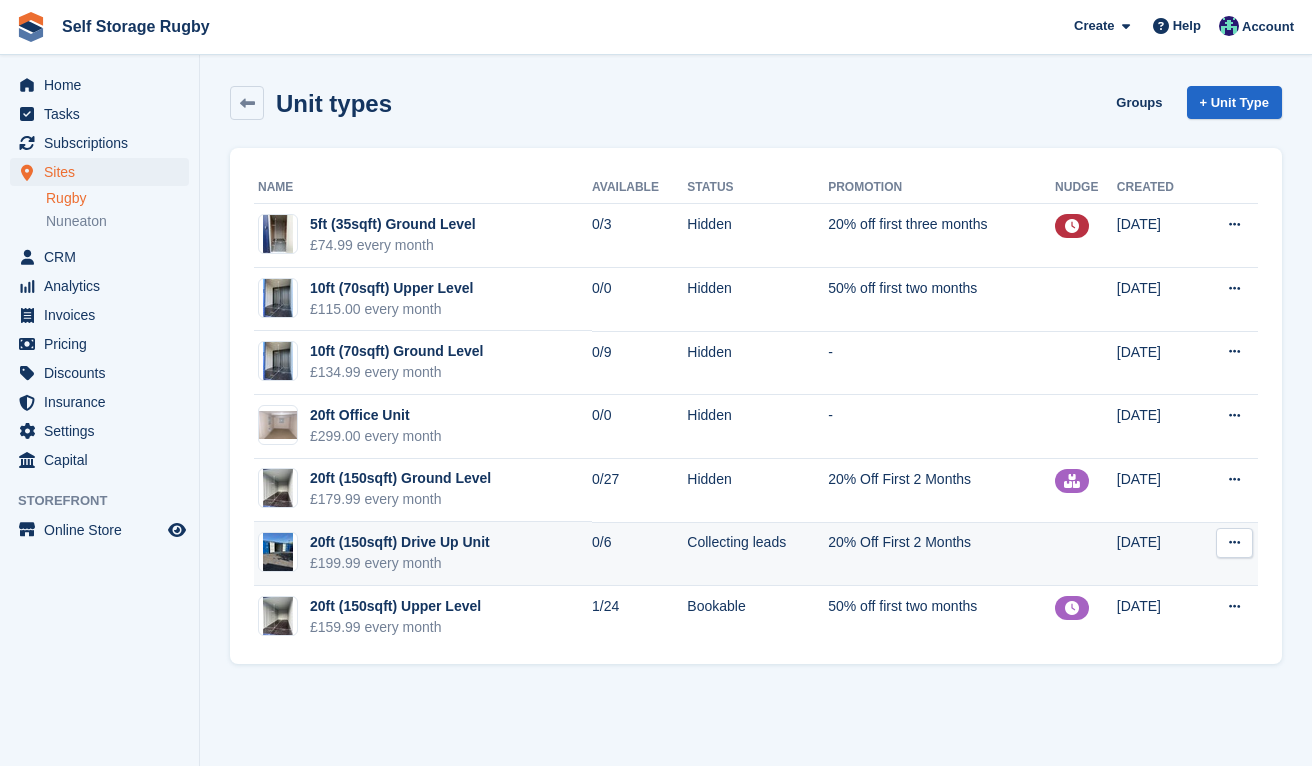 click on "Collecting leads" at bounding box center [757, 554] 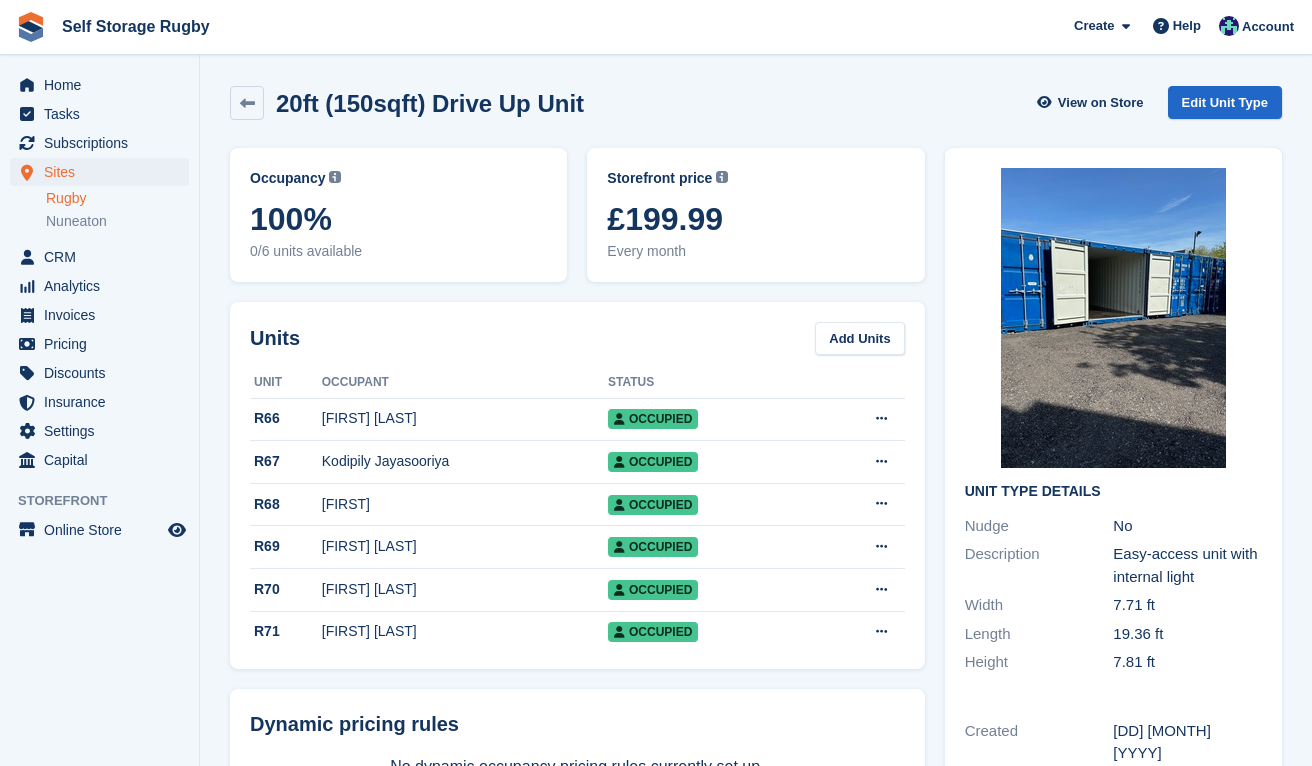 scroll, scrollTop: 0, scrollLeft: 0, axis: both 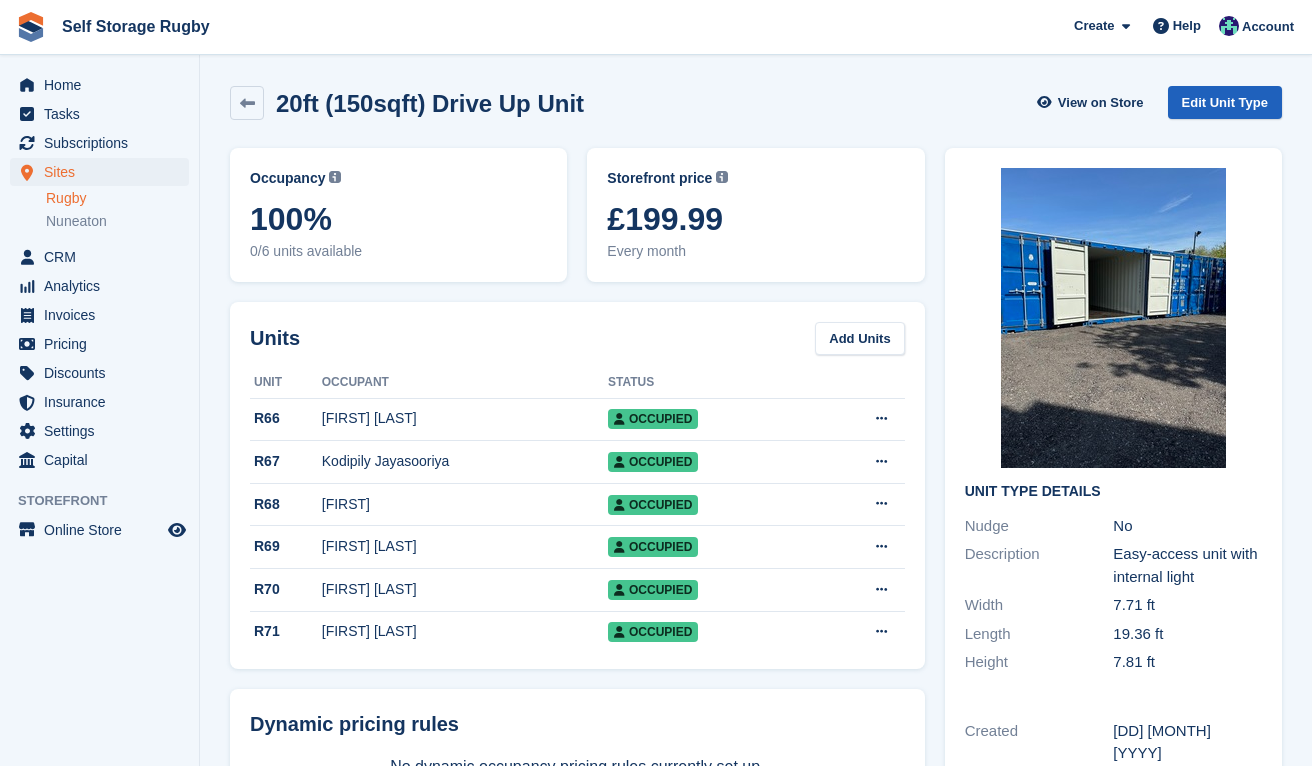 click on "Edit Unit Type" at bounding box center (1225, 102) 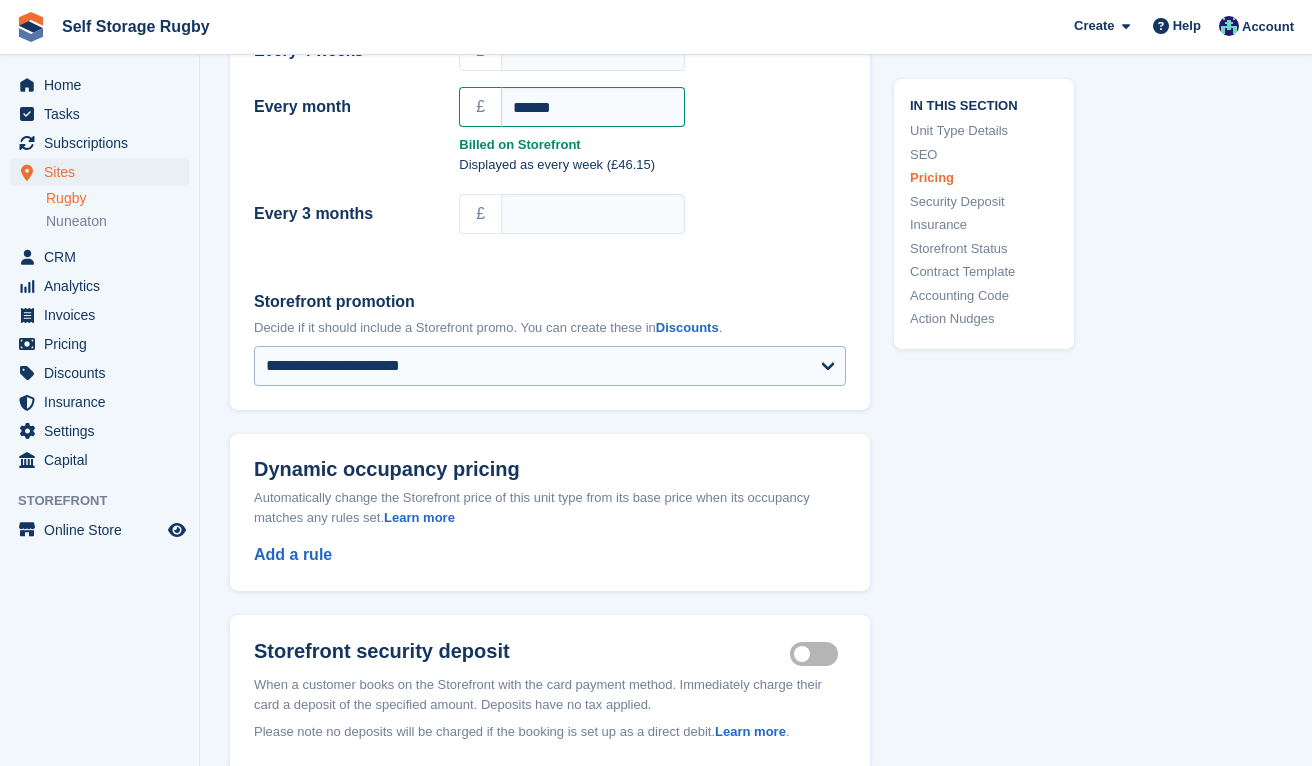 scroll, scrollTop: 2015, scrollLeft: 0, axis: vertical 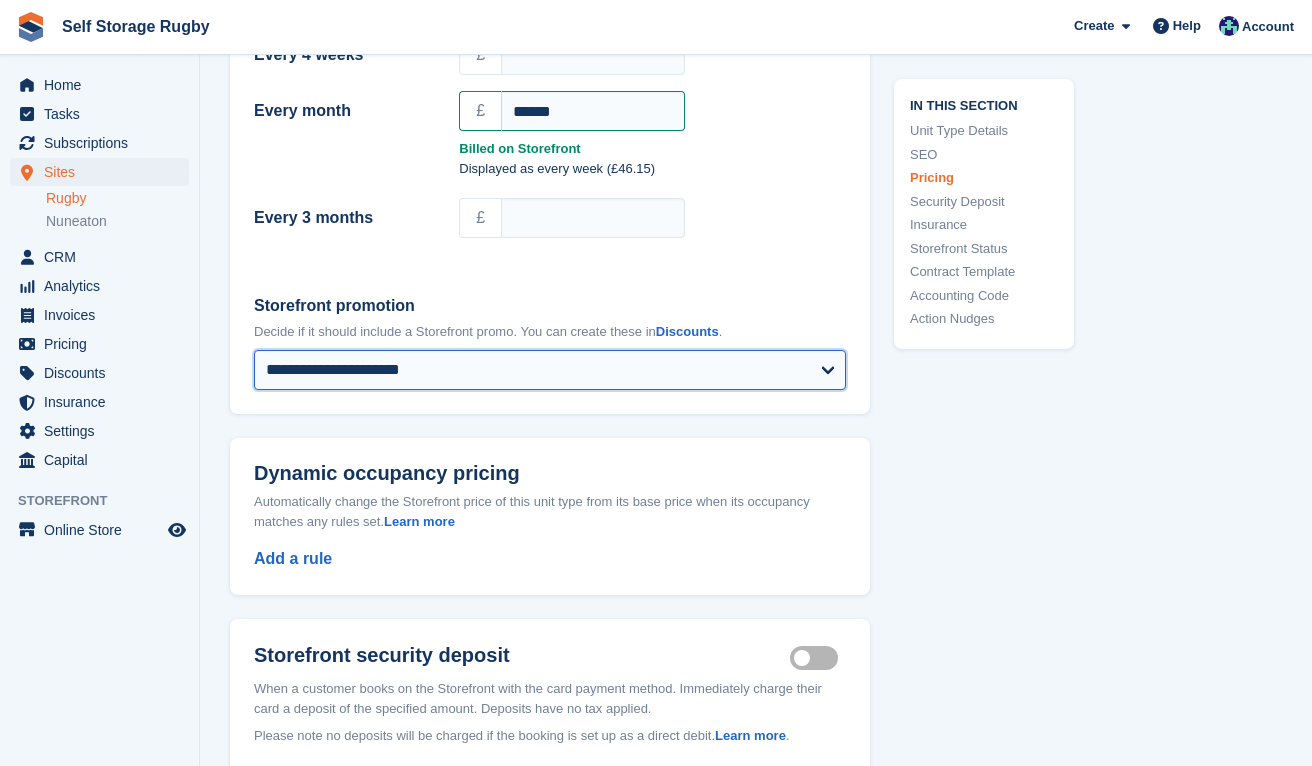 select 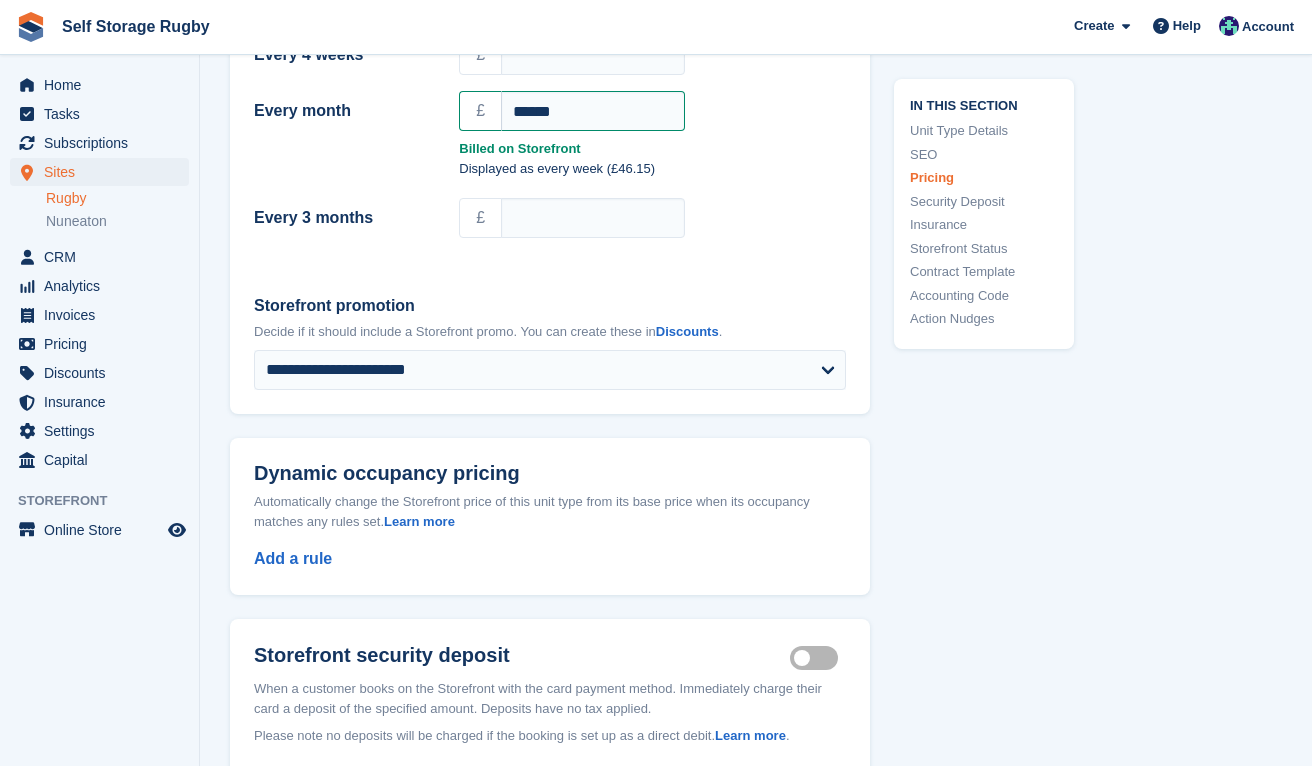 click on "**********" at bounding box center [550, 342] 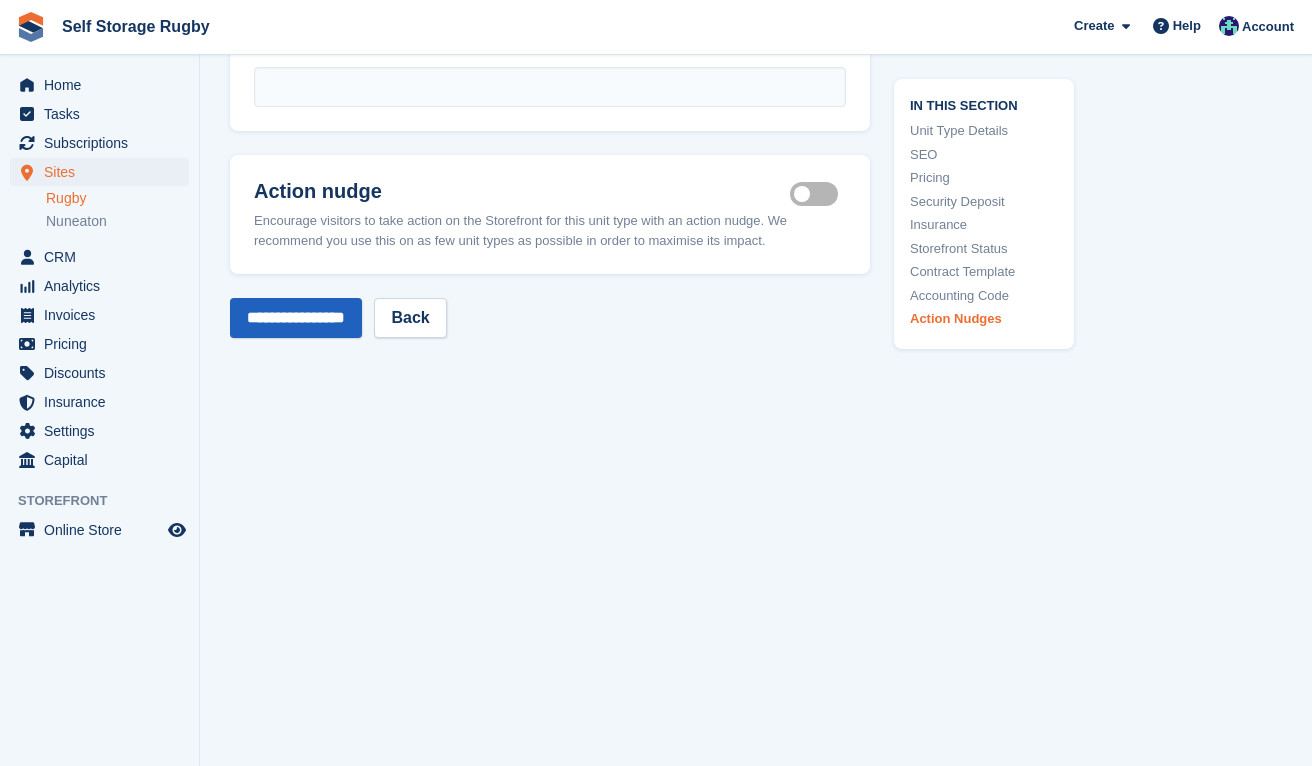 scroll, scrollTop: 3834, scrollLeft: 0, axis: vertical 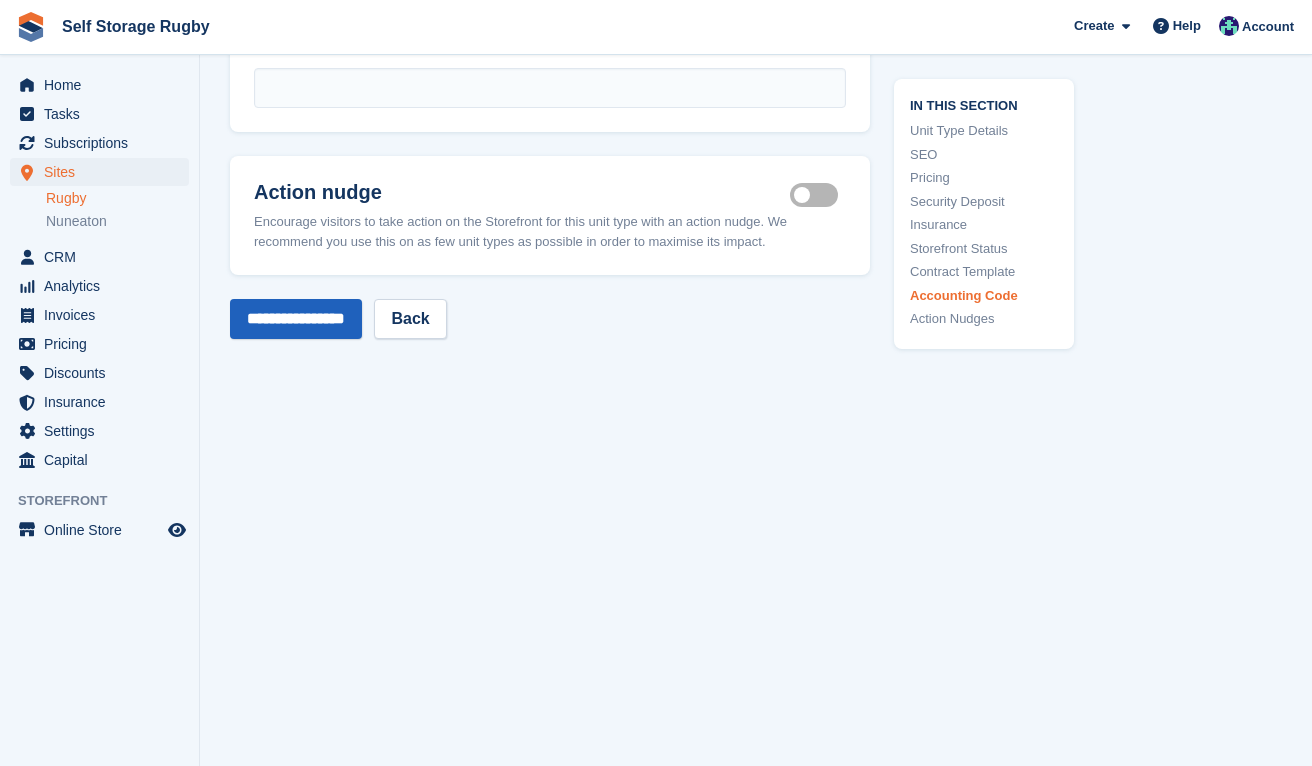click on "**********" at bounding box center [296, 319] 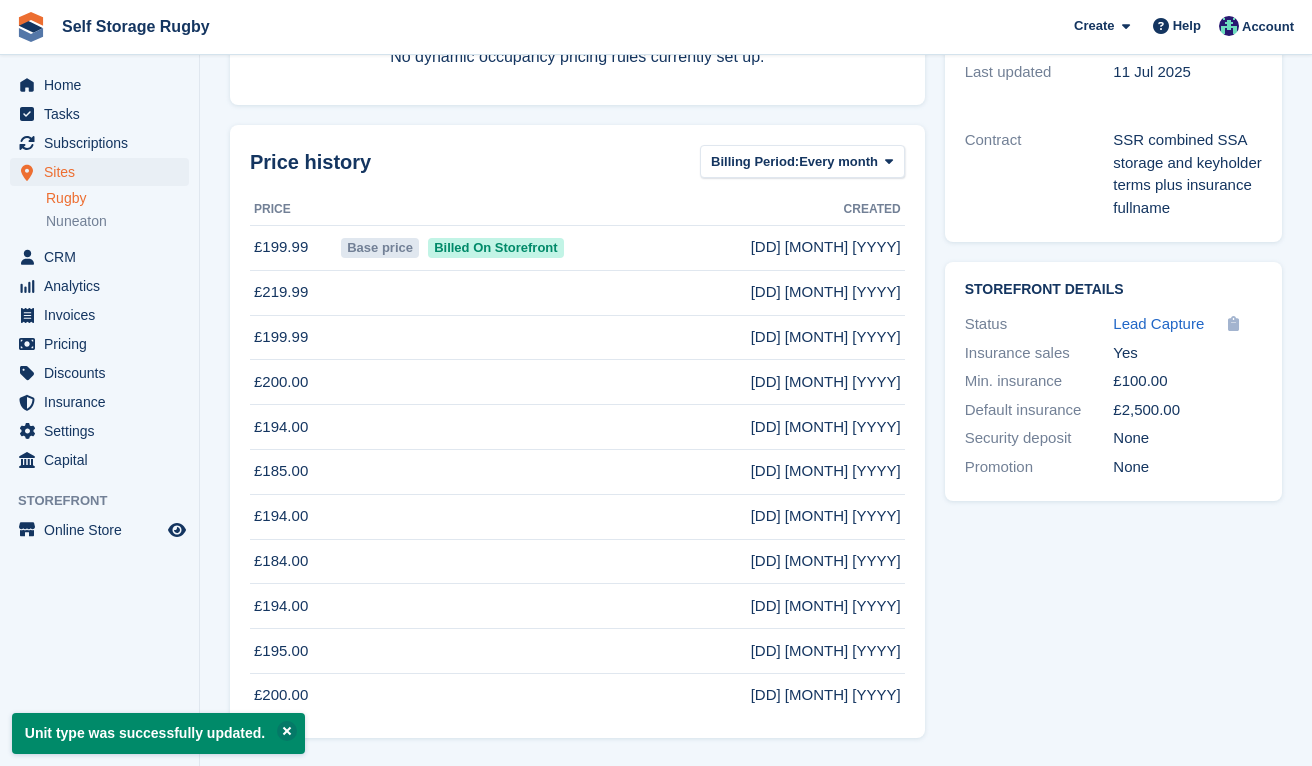 scroll, scrollTop: 0, scrollLeft: 0, axis: both 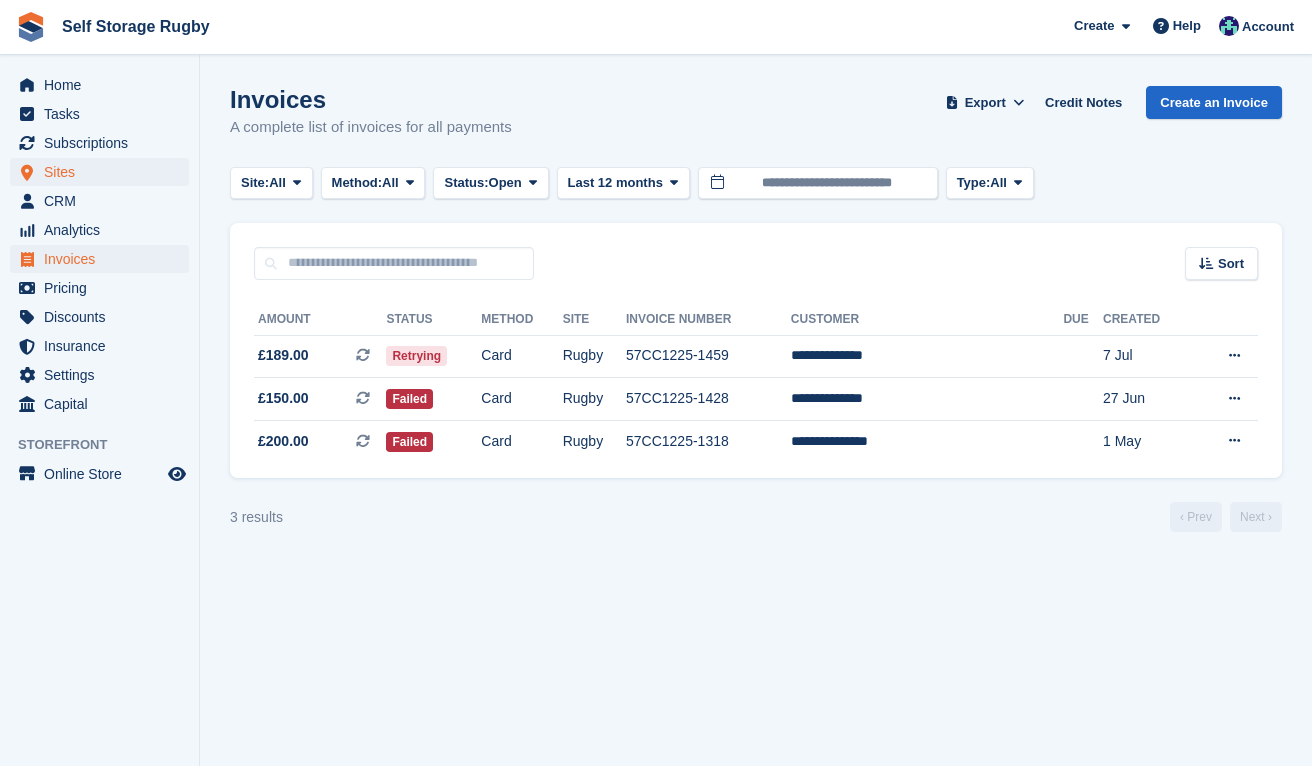click on "Sites" at bounding box center (104, 172) 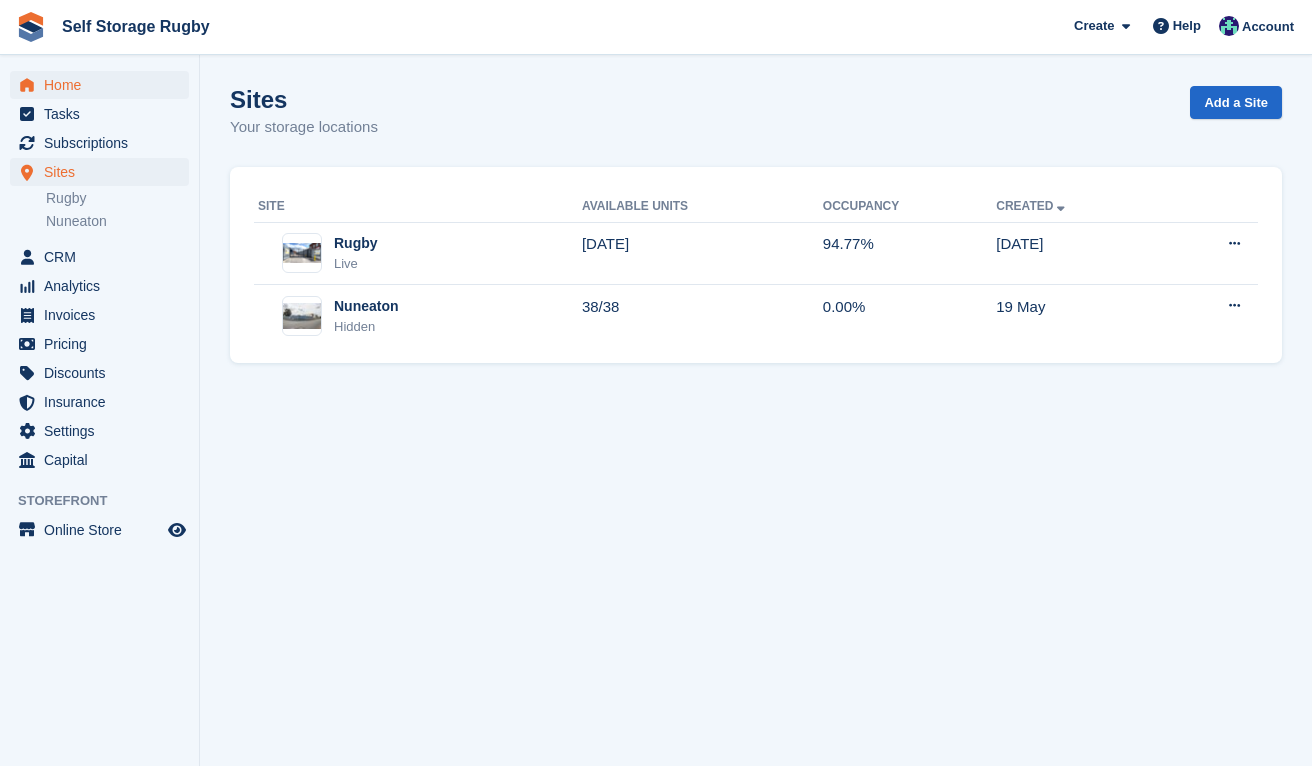 click on "Home" at bounding box center (104, 85) 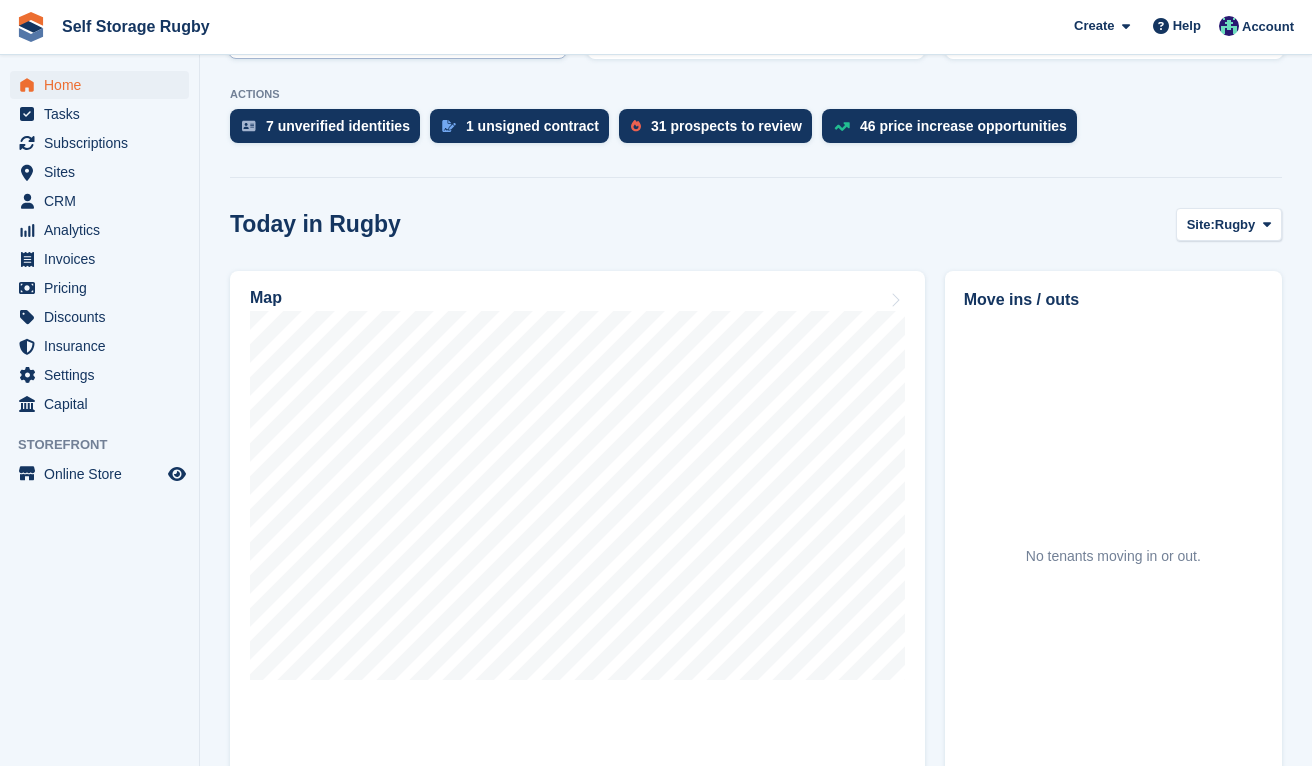 scroll, scrollTop: 460, scrollLeft: 0, axis: vertical 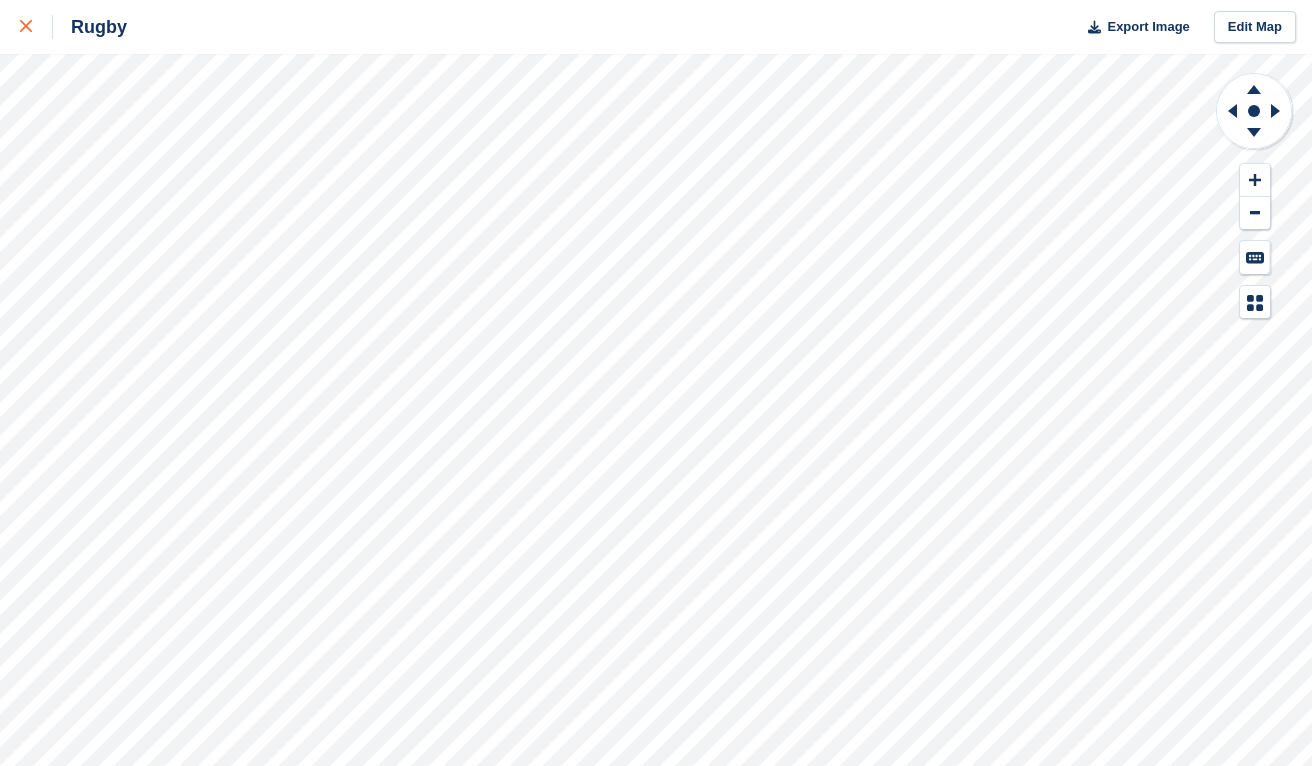 click at bounding box center (36, 27) 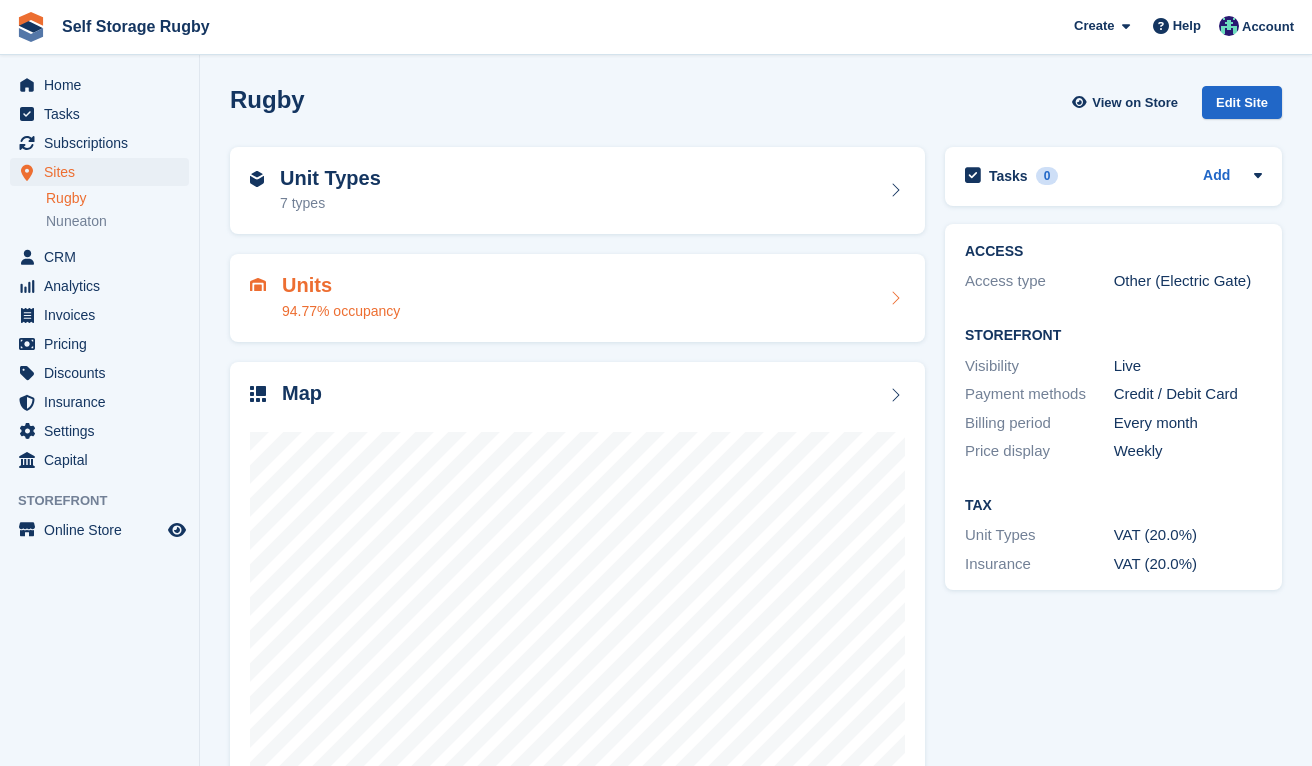 scroll, scrollTop: 0, scrollLeft: 0, axis: both 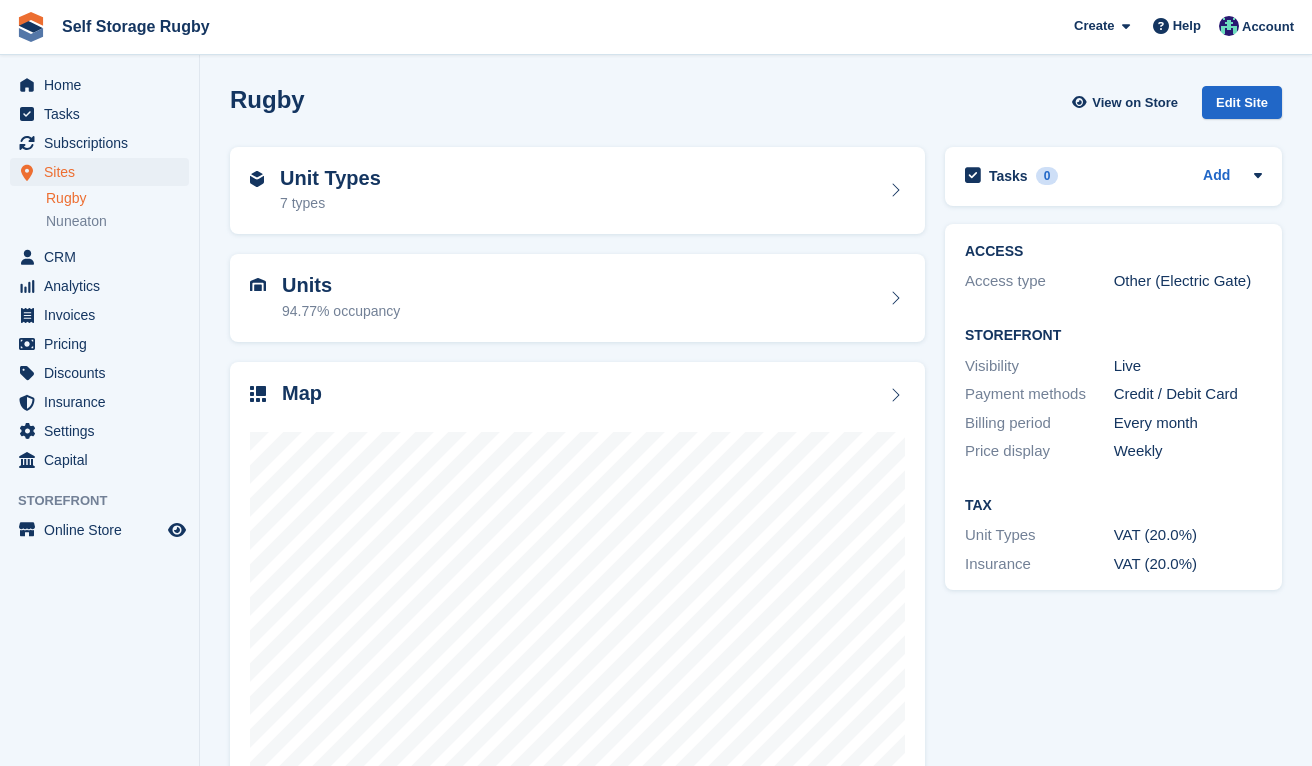 click on "ACCESS
Access type
Other (Electric Gate)
Storefront
Visibility
Live
Payment methods
Credit / Debit Card
Billing period
Every month
Price display
Weekly
Tax
Unit Types
VAT (20.0%)
Insurance
VAT (20.0%)" at bounding box center (1113, 407) 